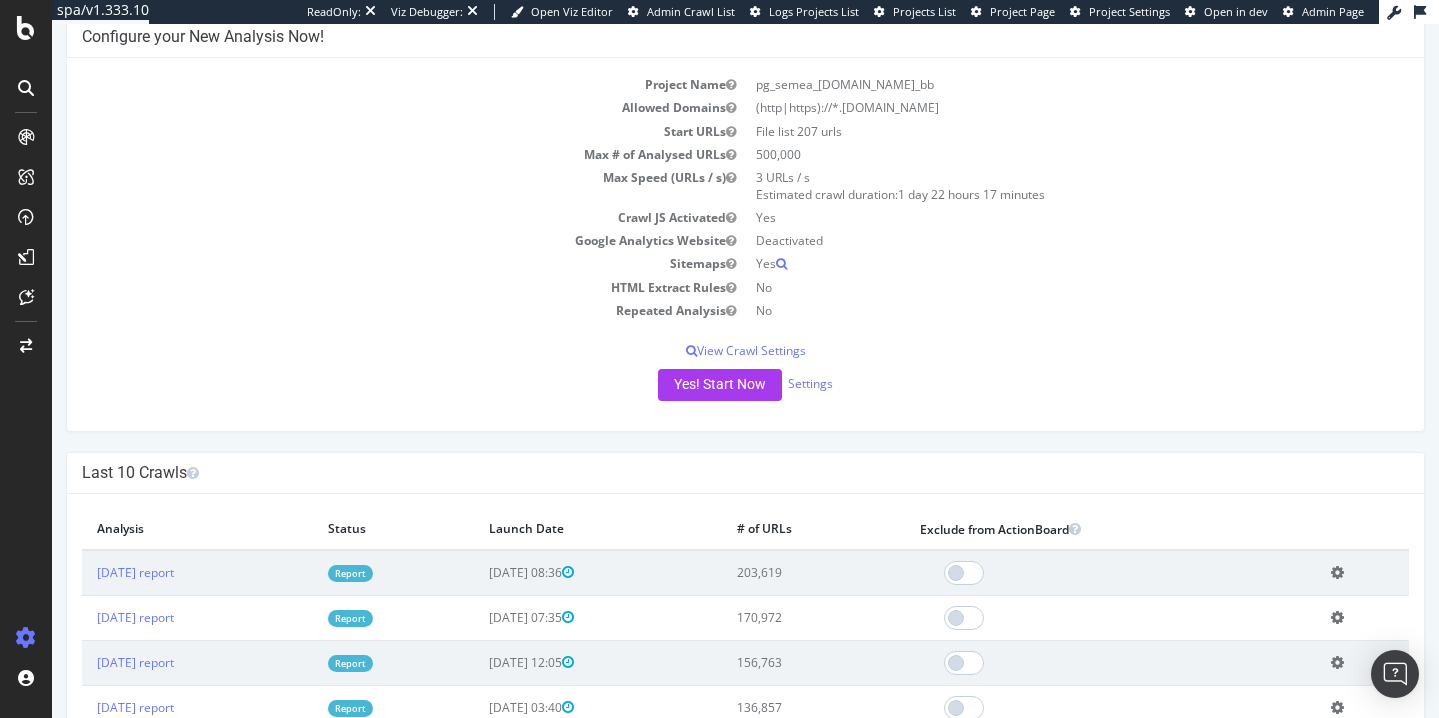 scroll, scrollTop: 154, scrollLeft: 0, axis: vertical 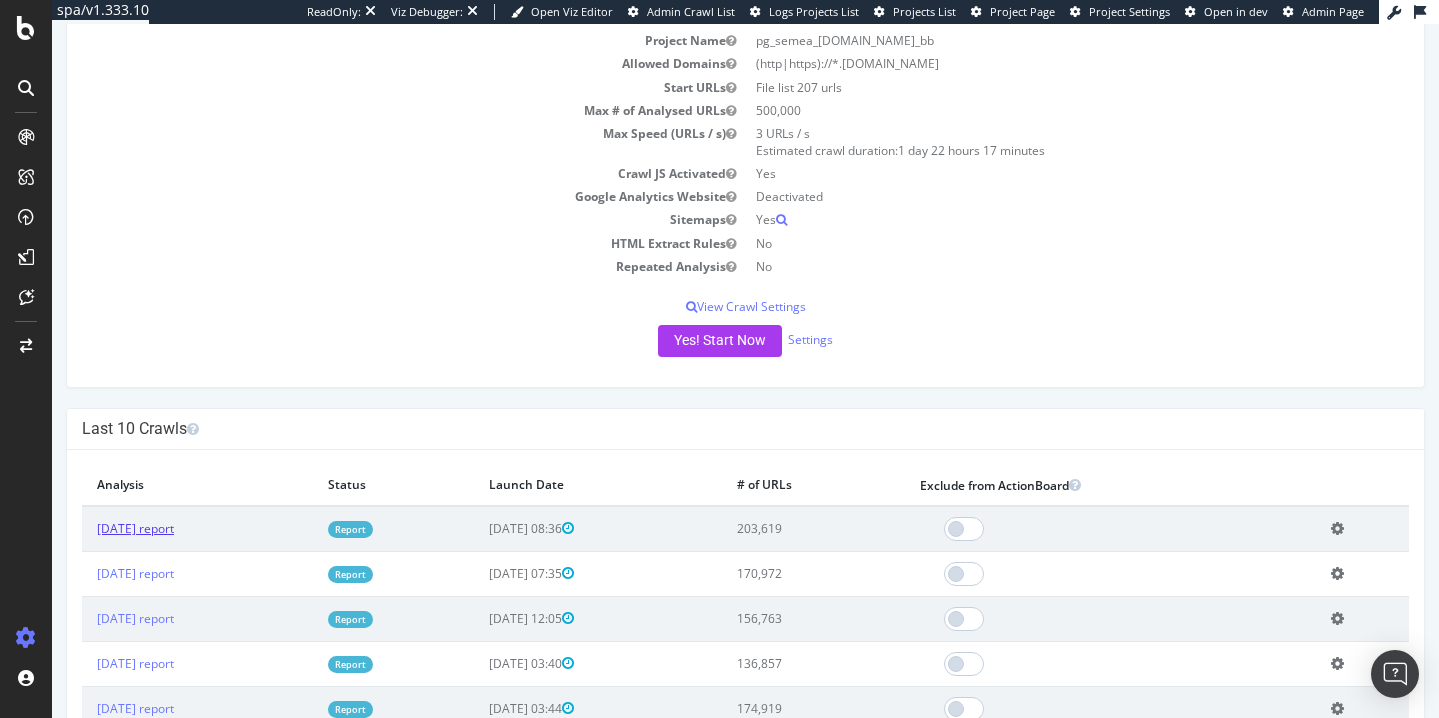 click on "2025 Jun. 17th
report" at bounding box center (135, 528) 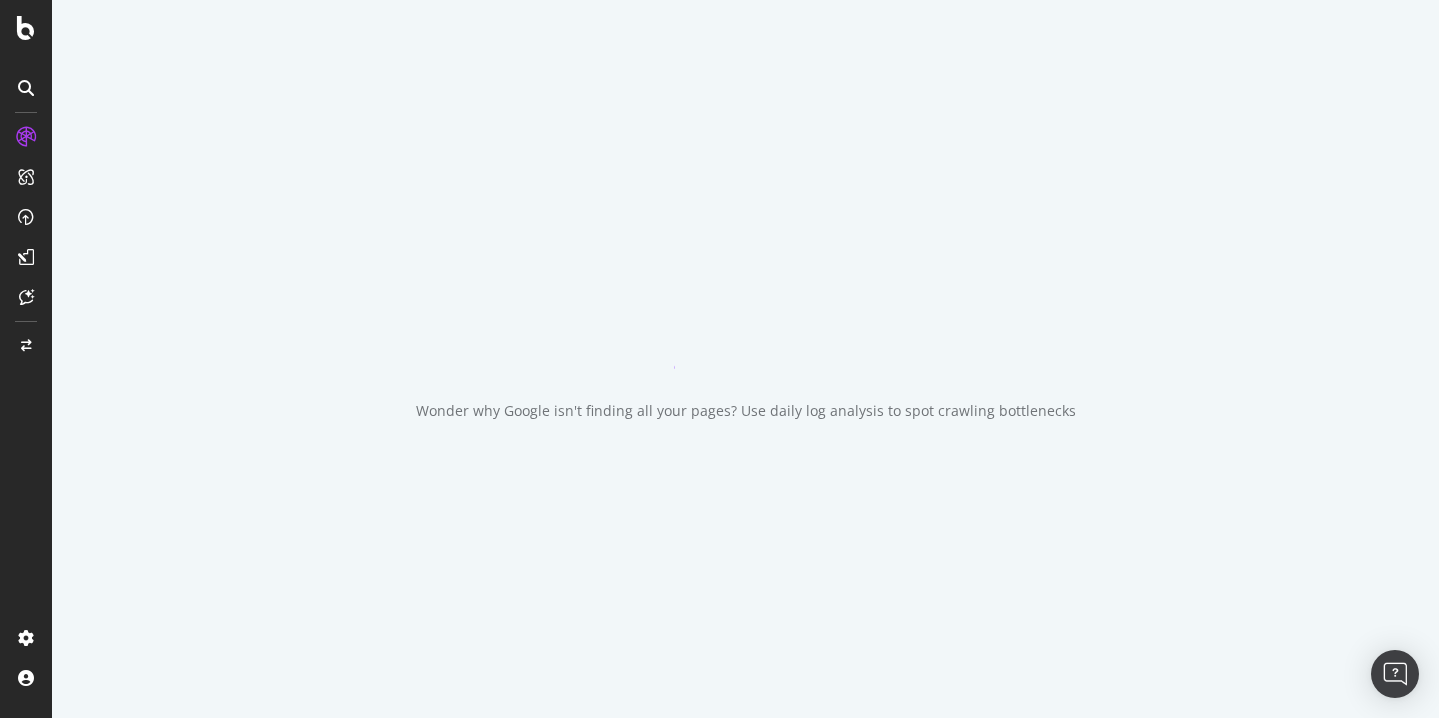 scroll, scrollTop: 0, scrollLeft: 0, axis: both 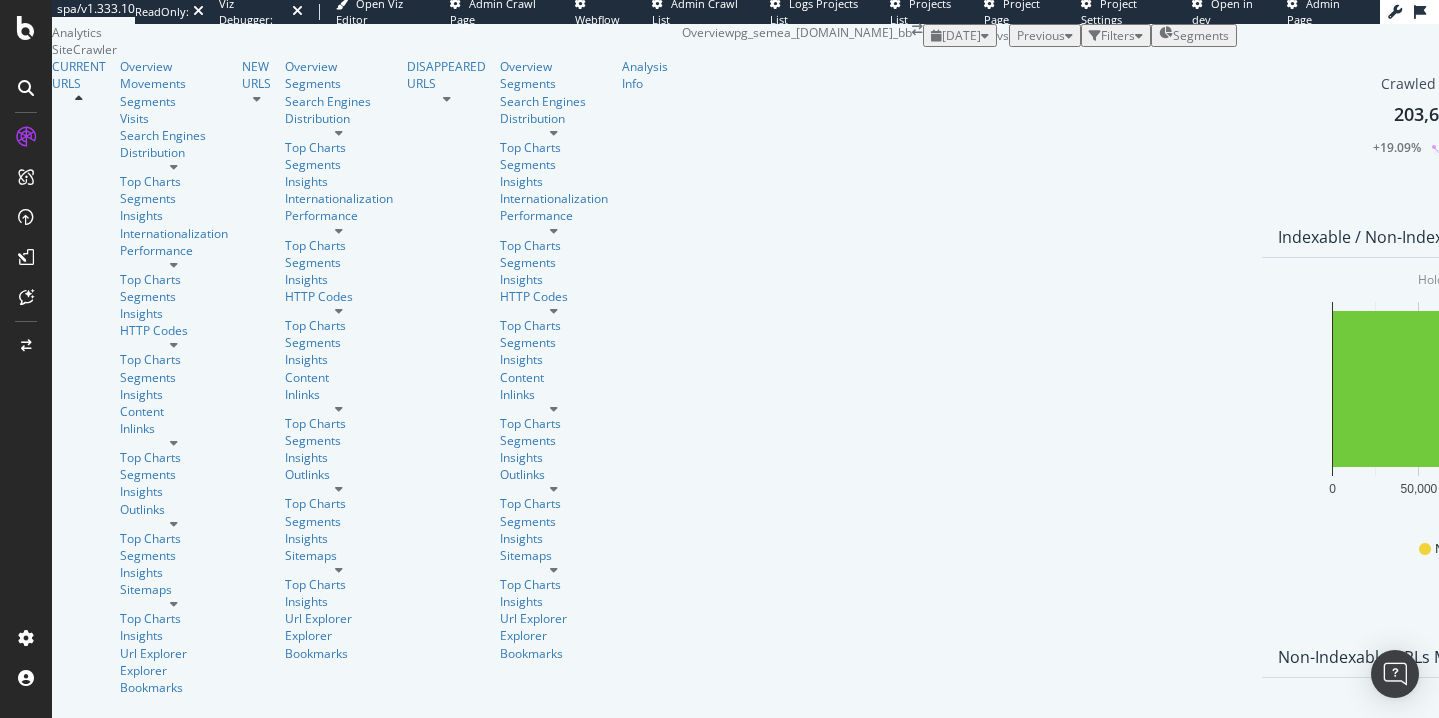 click 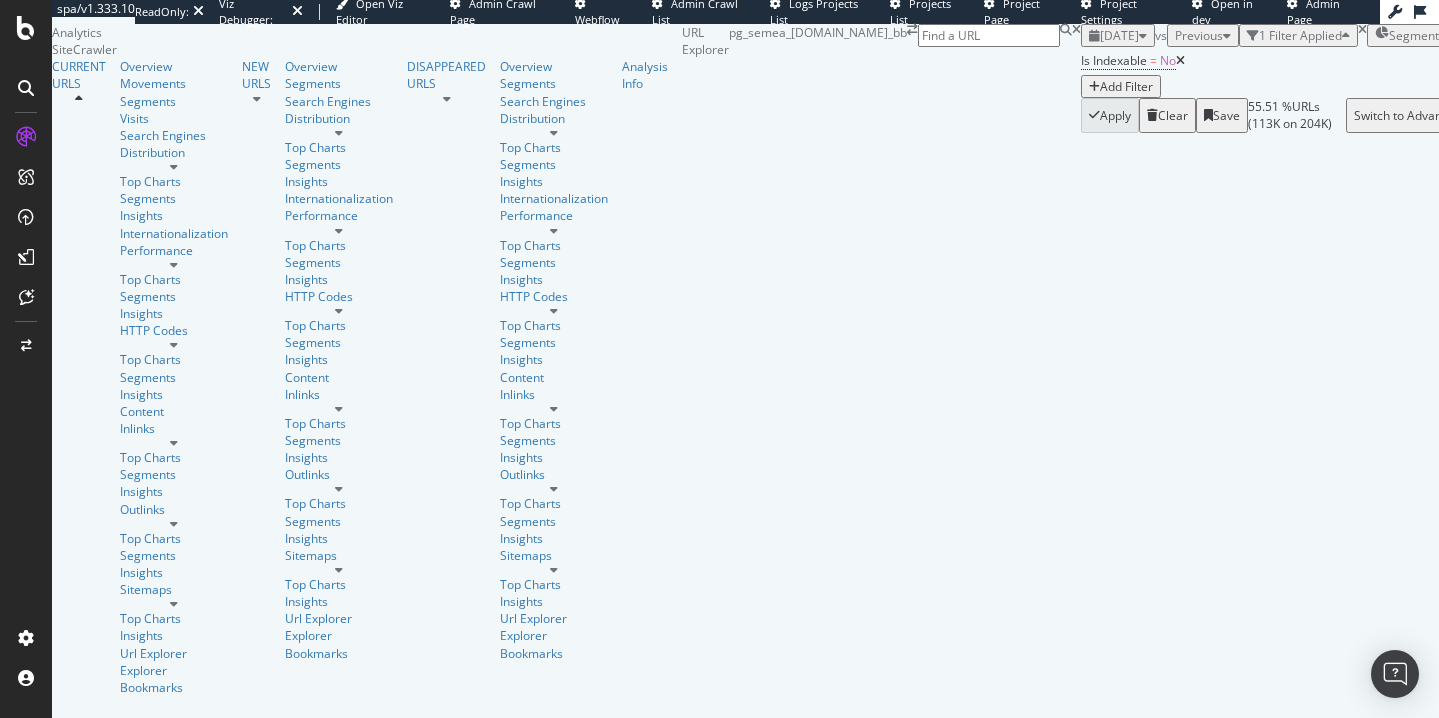 scroll, scrollTop: 0, scrollLeft: 0, axis: both 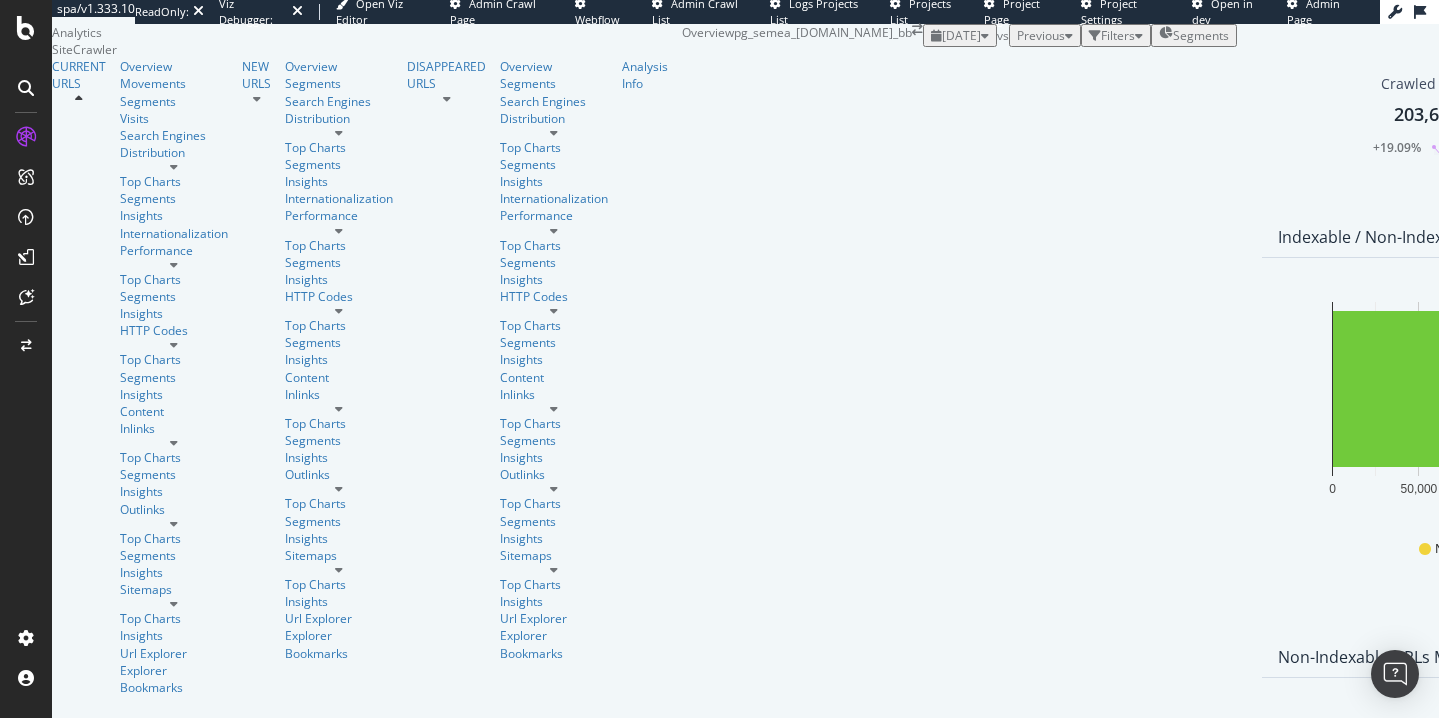 drag, startPoint x: 860, startPoint y: 402, endPoint x: 966, endPoint y: 398, distance: 106.07545 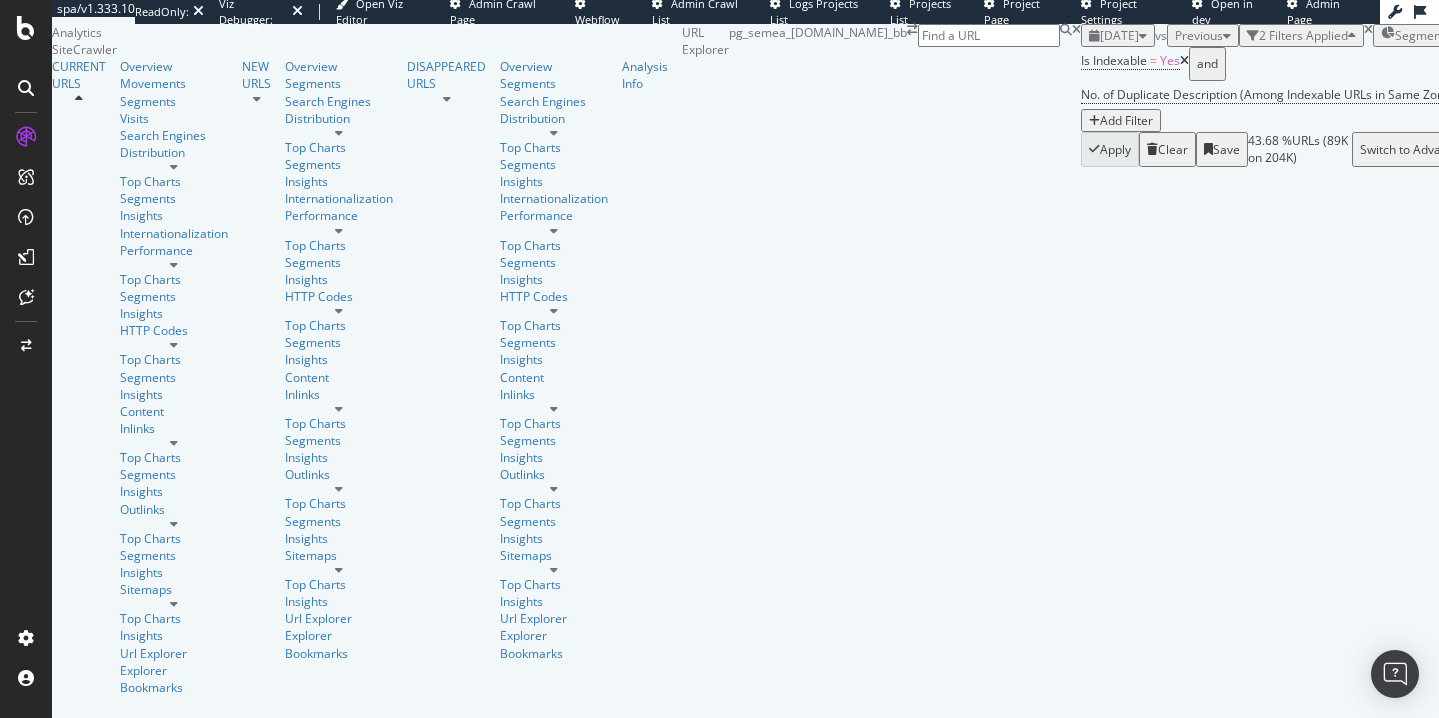 scroll, scrollTop: 390, scrollLeft: 0, axis: vertical 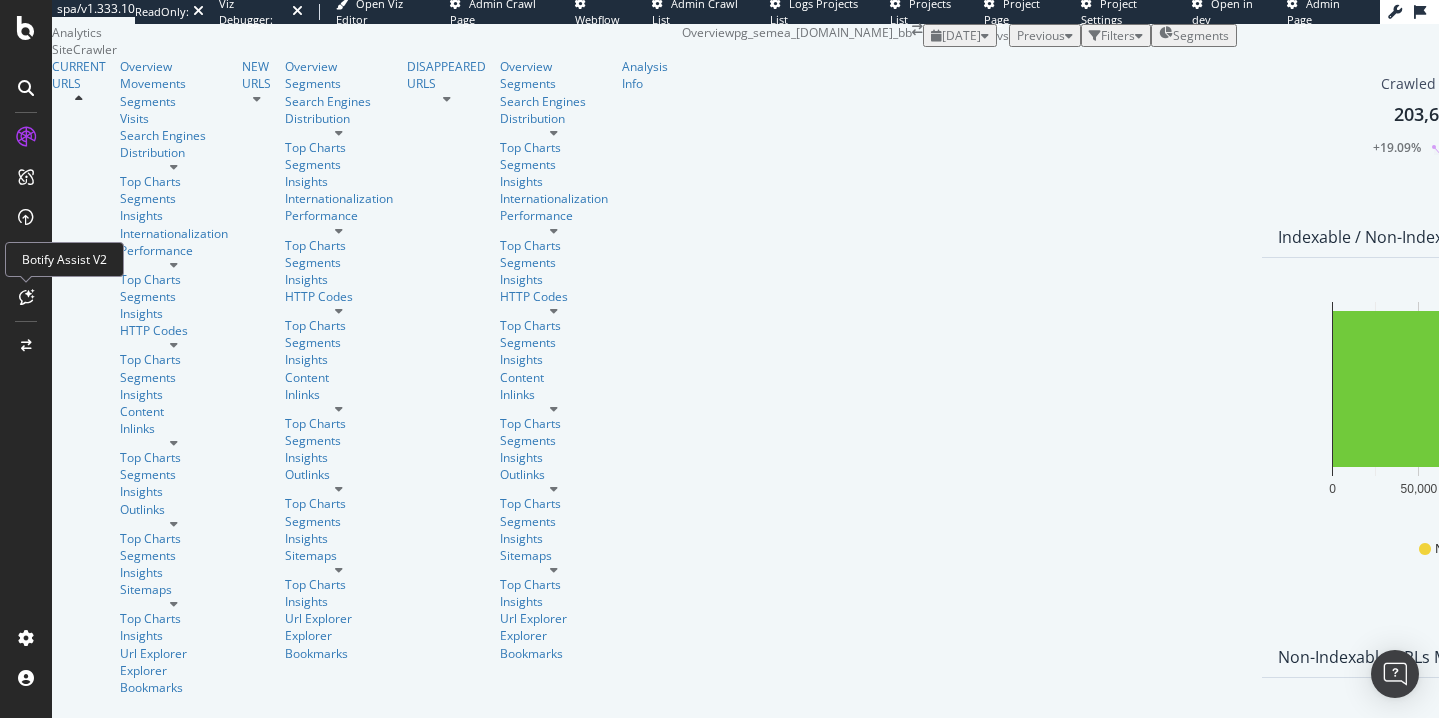 click at bounding box center [26, 297] 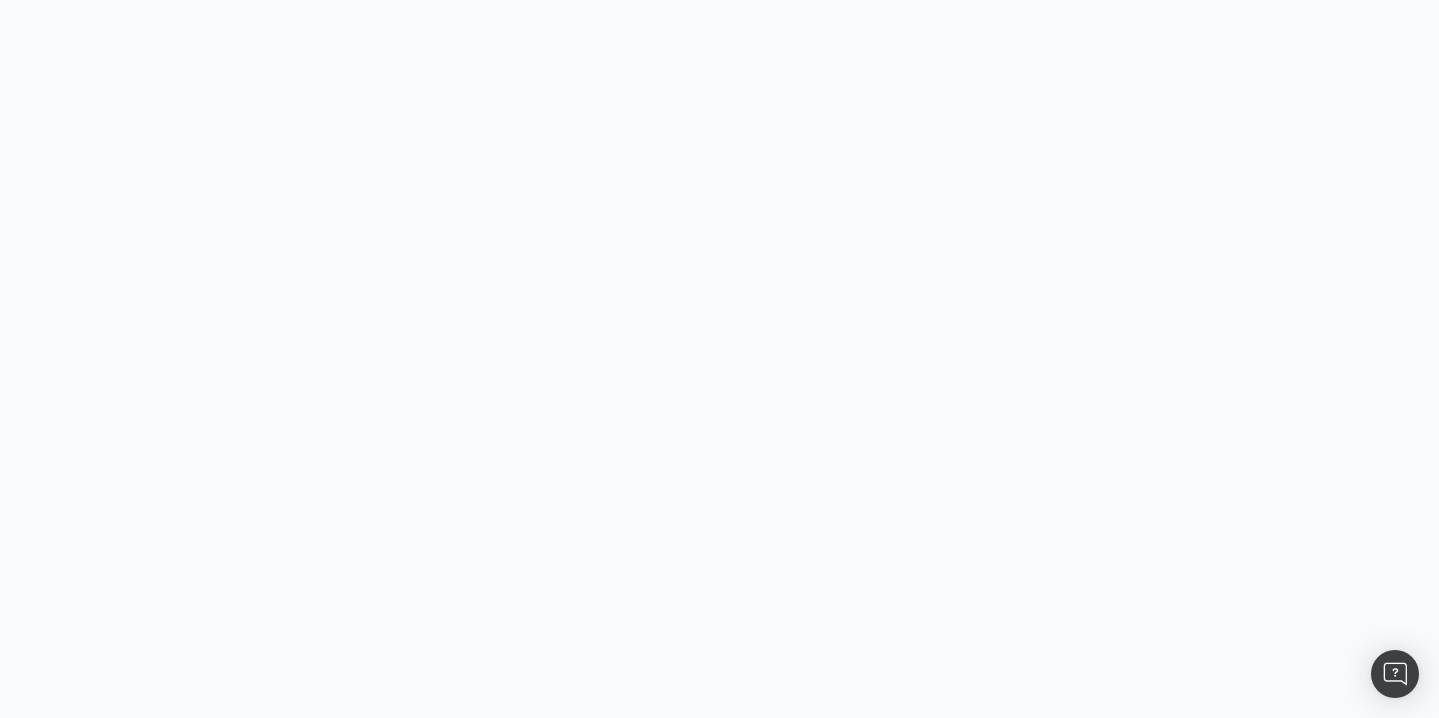 scroll, scrollTop: 0, scrollLeft: 0, axis: both 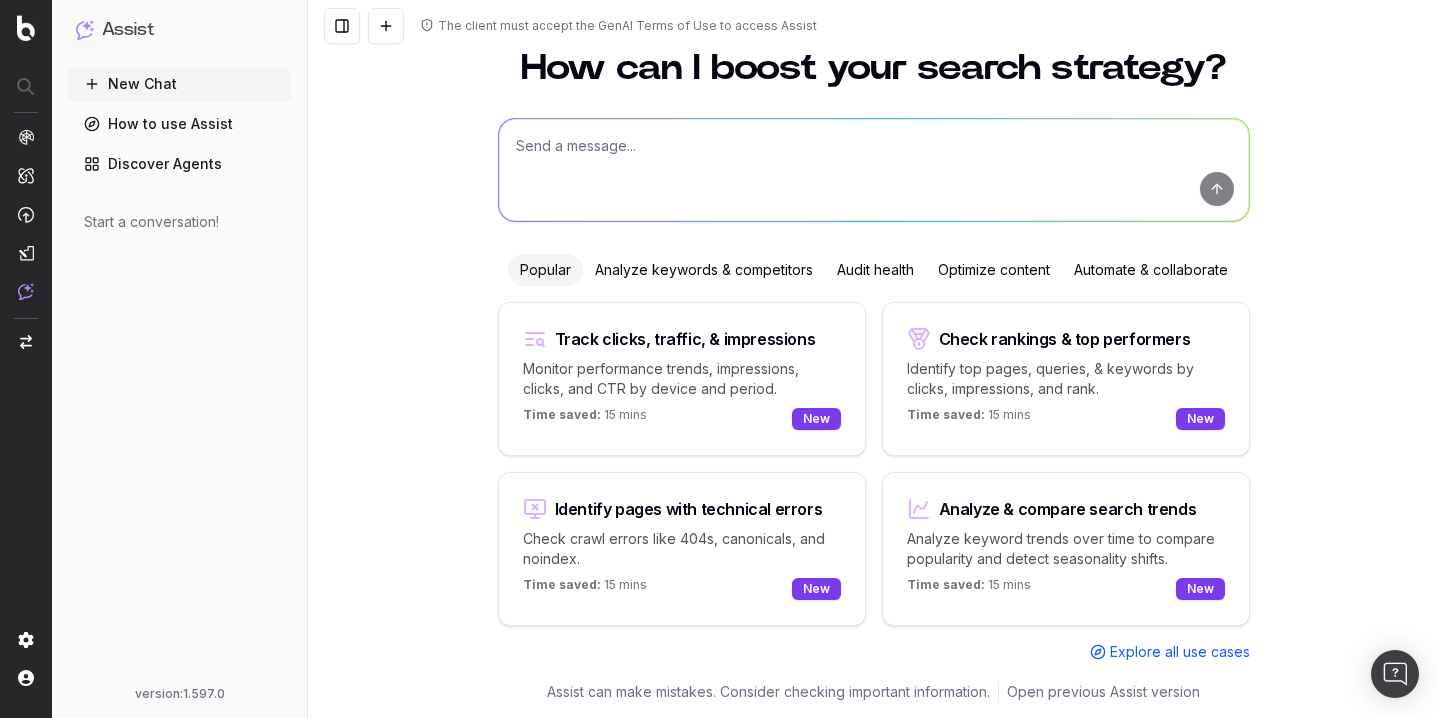 click at bounding box center (874, 170) 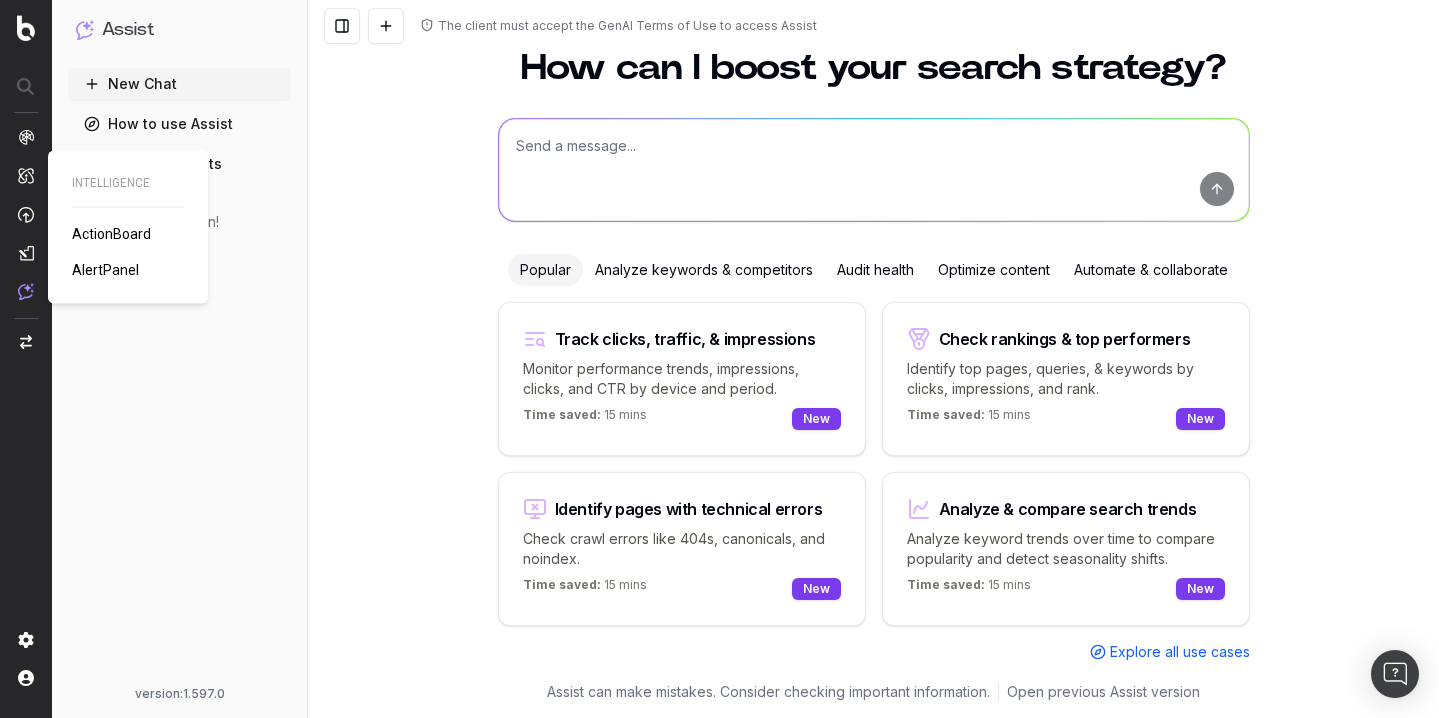 click on "ActionBoard" at bounding box center (111, 234) 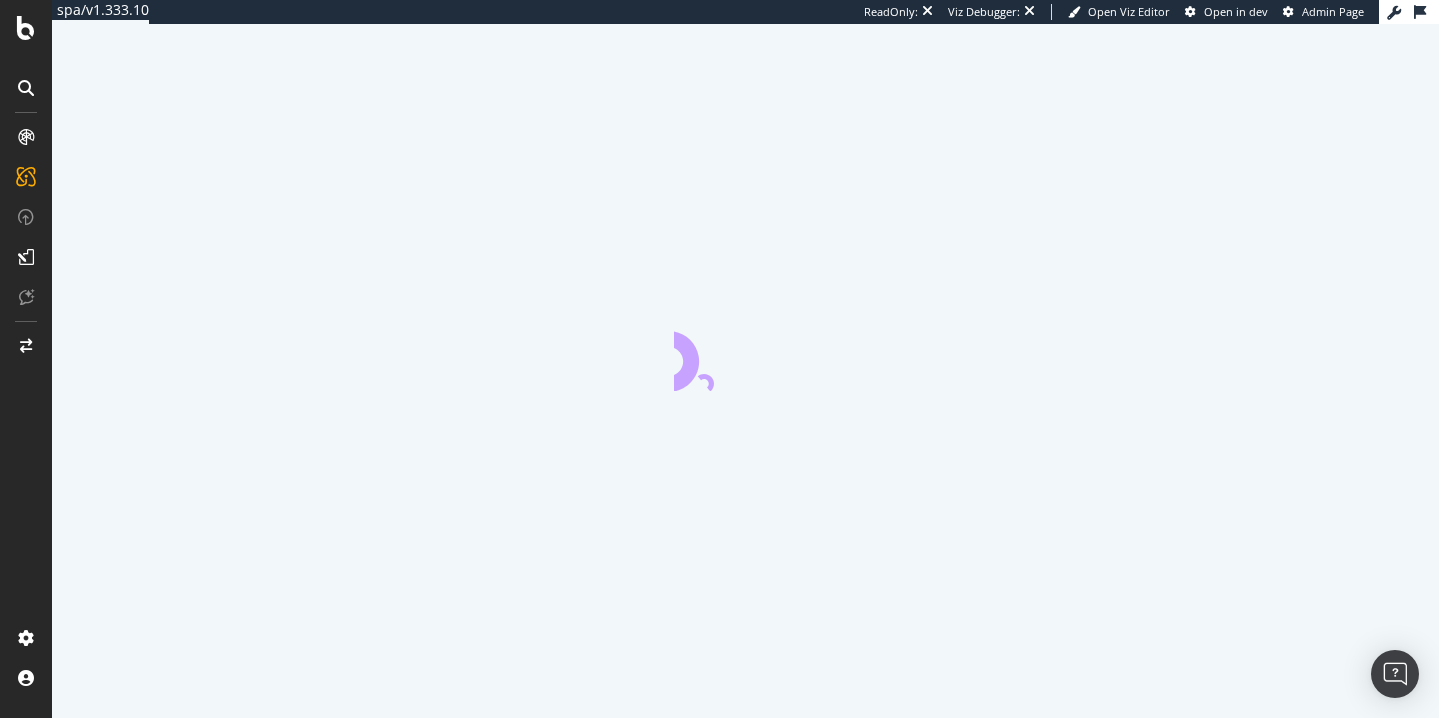 scroll, scrollTop: 0, scrollLeft: 0, axis: both 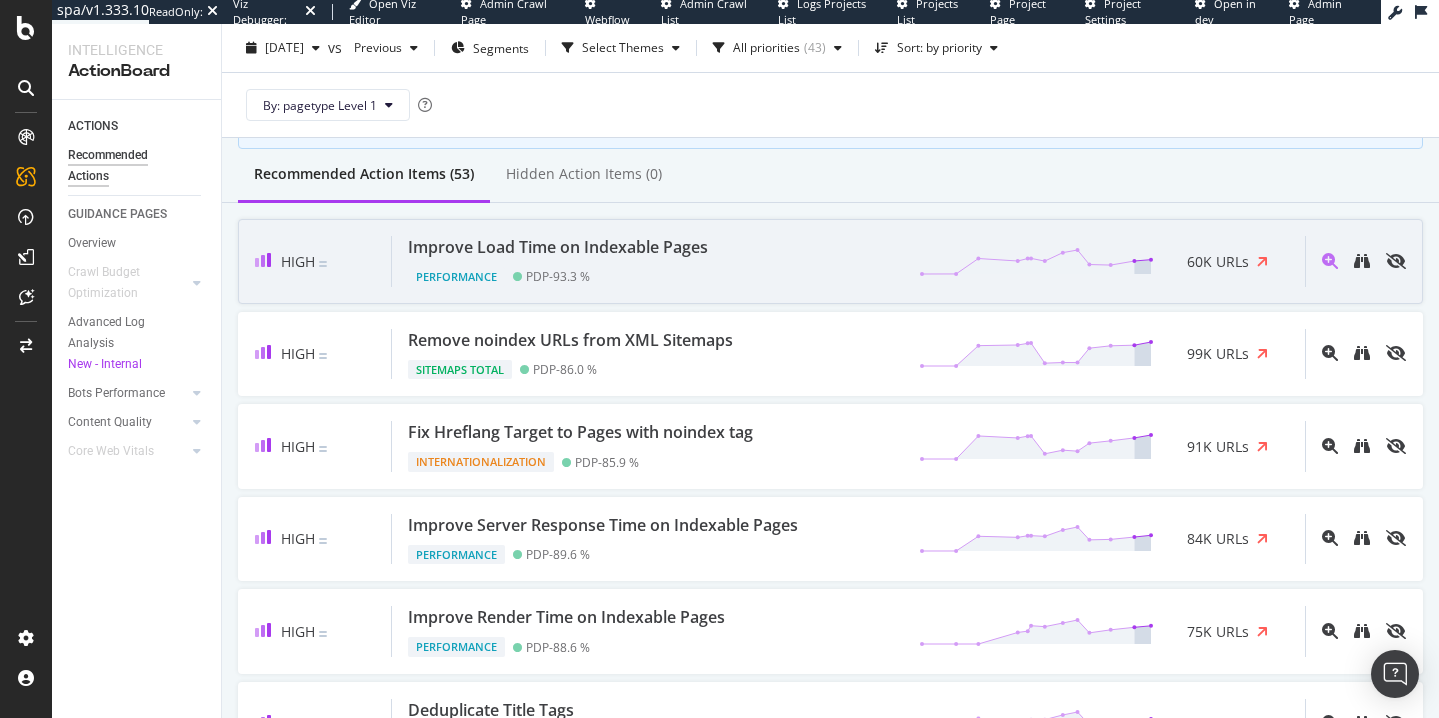 click on "Performance PDP  -  93.3 %" at bounding box center (562, 273) 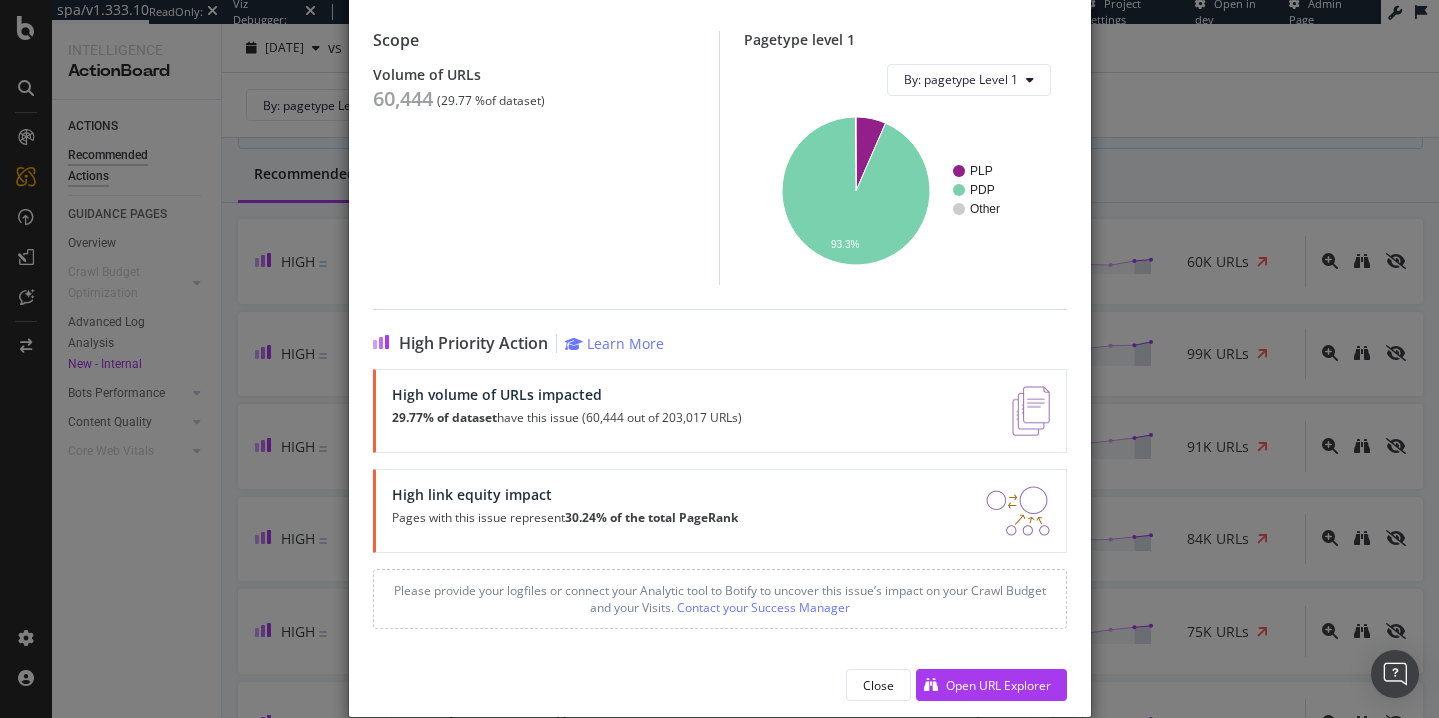 scroll, scrollTop: 254, scrollLeft: 0, axis: vertical 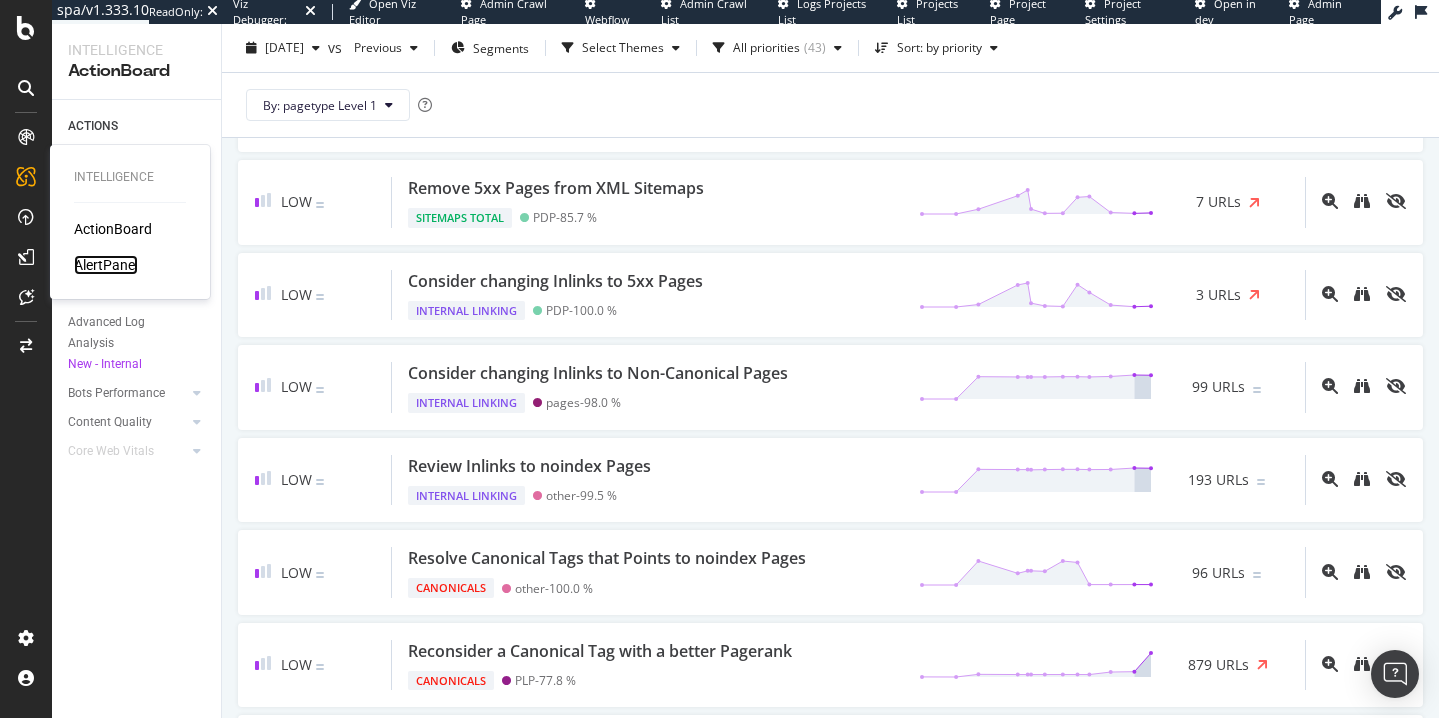 click on "AlertPanel" at bounding box center (106, 265) 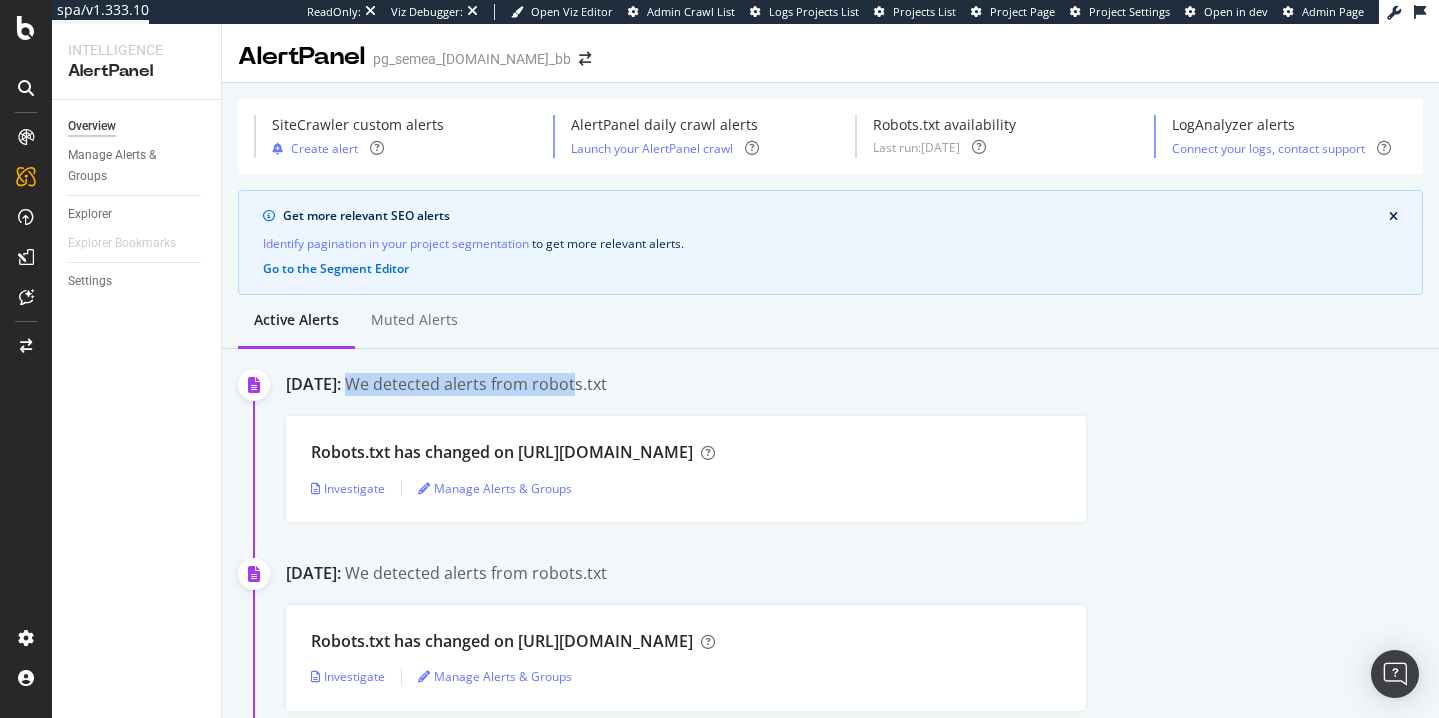 drag, startPoint x: 398, startPoint y: 384, endPoint x: 616, endPoint y: 394, distance: 218.22923 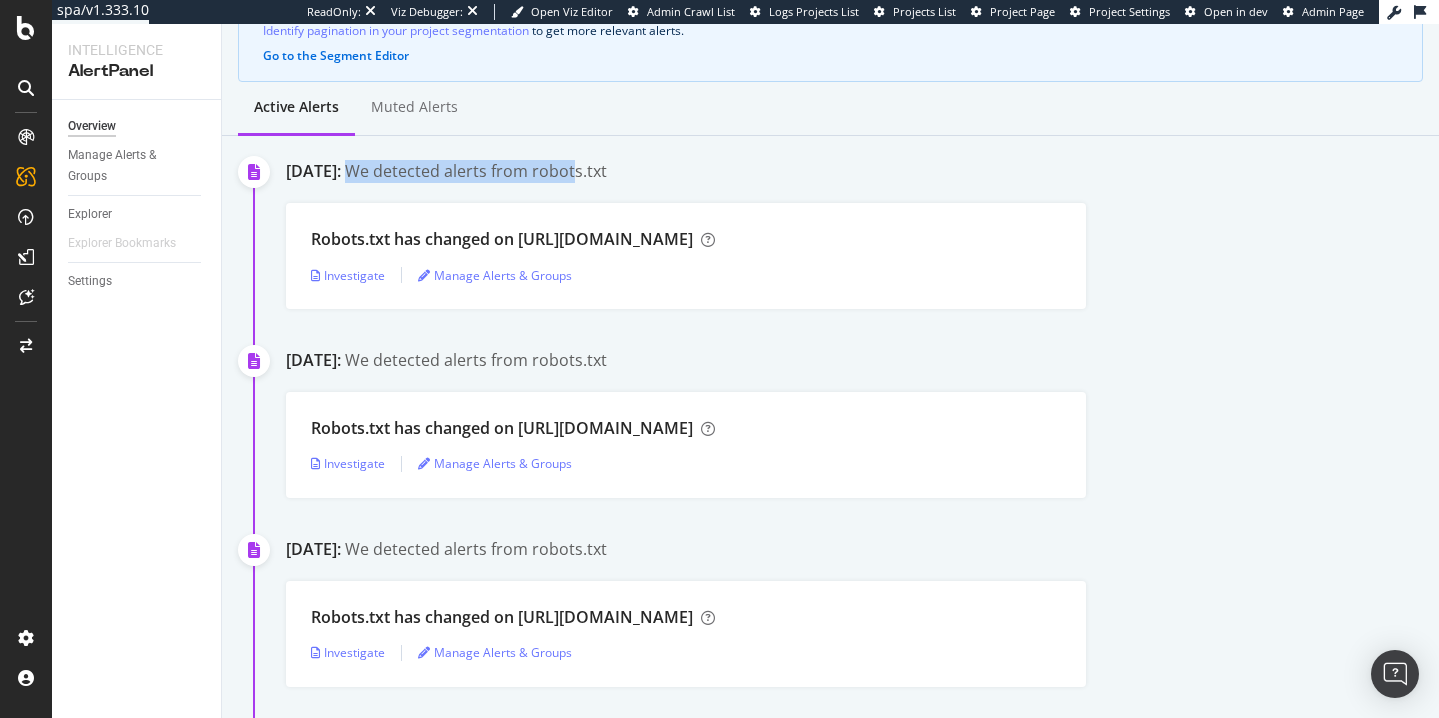 scroll, scrollTop: 207, scrollLeft: 0, axis: vertical 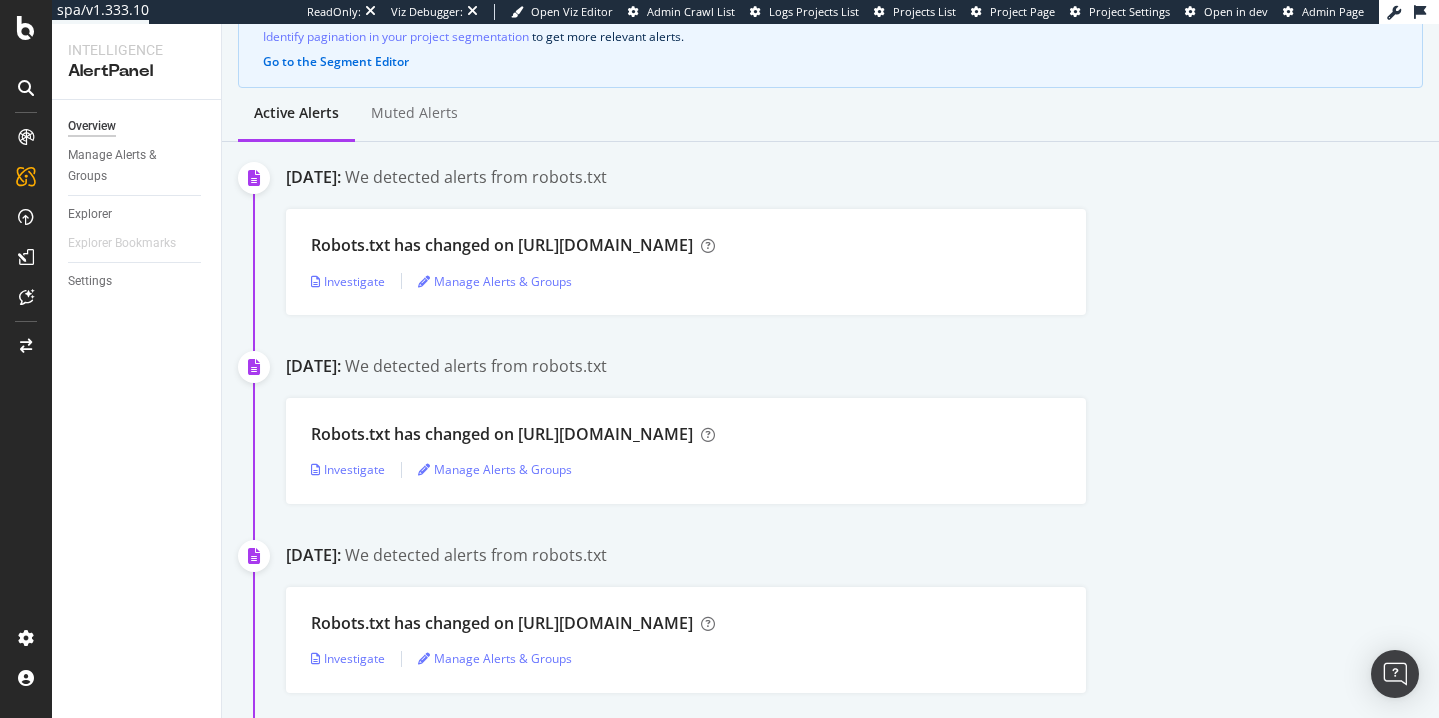 click on "[DATE]: We detected alerts from robots.txt Robots.txt has changed on [URL][DOMAIN_NAME] Investigate Manage Alerts & Groups [DATE]: We detected alerts from robots.txt Robots.txt has changed on [URL][DOMAIN_NAME] Investigate Manage Alerts & Groups [DATE]: We detected alerts from robots.txt Robots.txt has changed on [URL][DOMAIN_NAME] Investigate Manage Alerts & Groups [DATE]: We detected alerts from robots.txt Robots.txt is missing on [URL][DOMAIN_NAME] Investigate Manage Alerts & Groups Robots.txt is missing on [URL][DOMAIN_NAME] Investigate Manage Alerts & Groups [DATE]: We detected alerts from robots.txt Robots.txt is missing on [URL][DOMAIN_NAME] Investigate Manage Alerts & Groups Robots.txt is missing on [URL][DOMAIN_NAME] Investigate Manage Alerts & Groups [DATE]: We detected alerts from robots.txt Robots.txt has changed on [URL][DOMAIN_NAME] Investigate Manage Alerts & Groups Investigate [DATE]:" at bounding box center (862, 1071) 